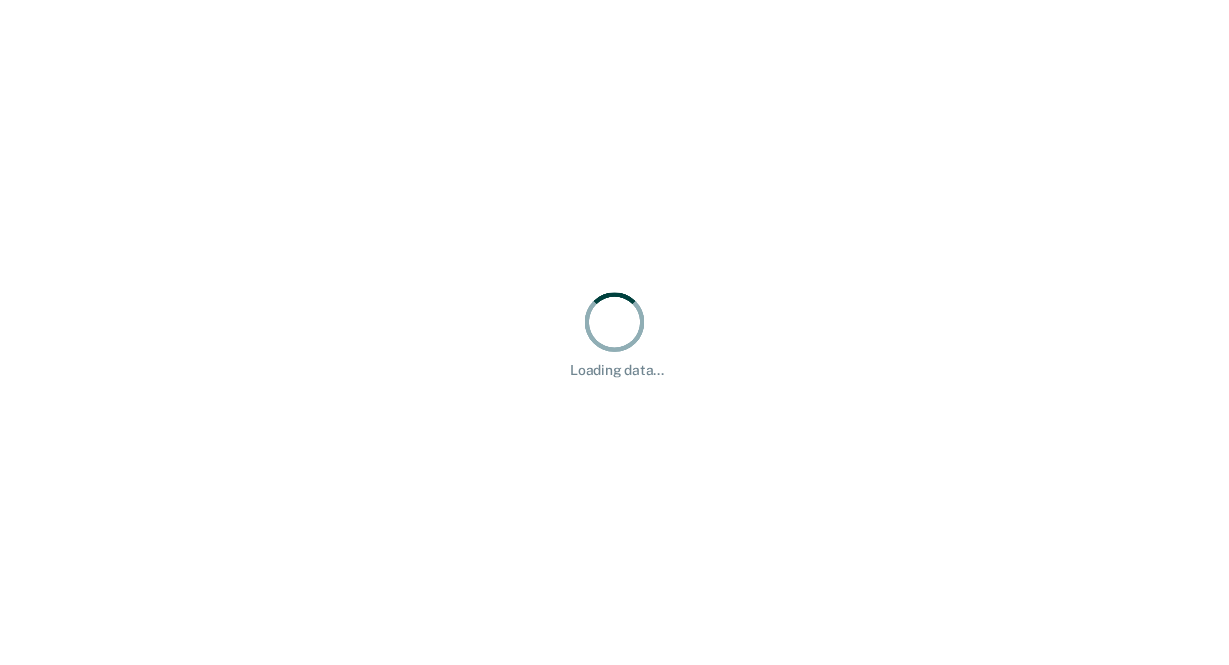 scroll, scrollTop: 0, scrollLeft: 0, axis: both 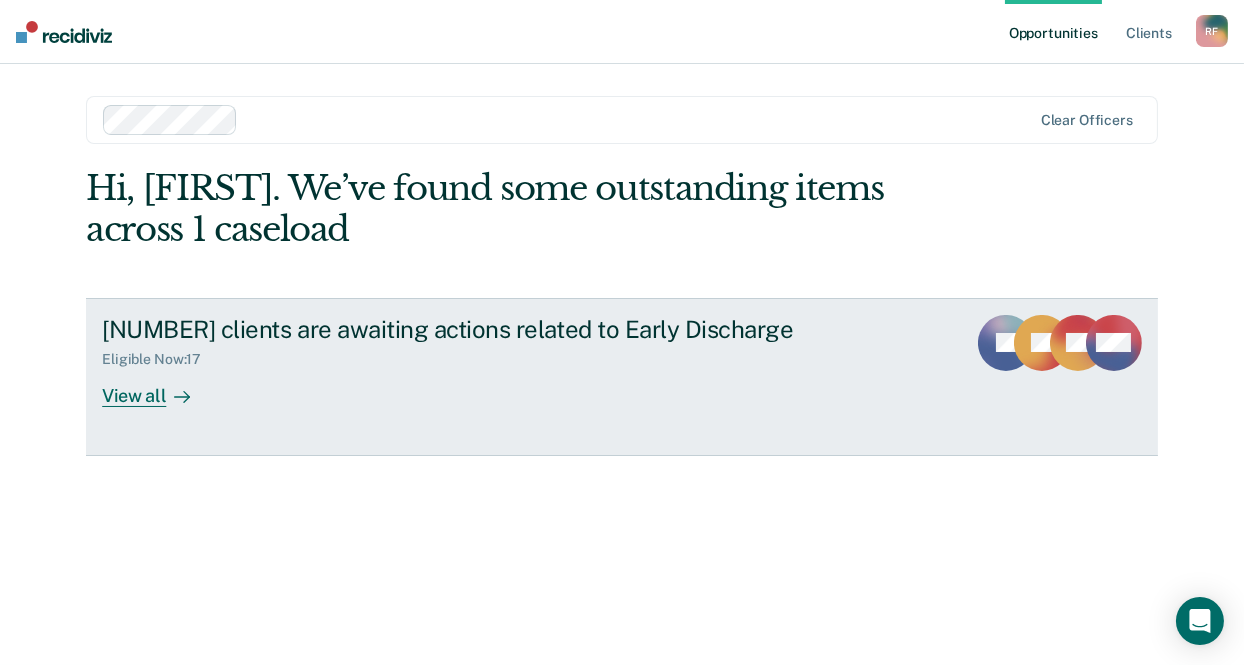click on "View all" at bounding box center [158, 387] 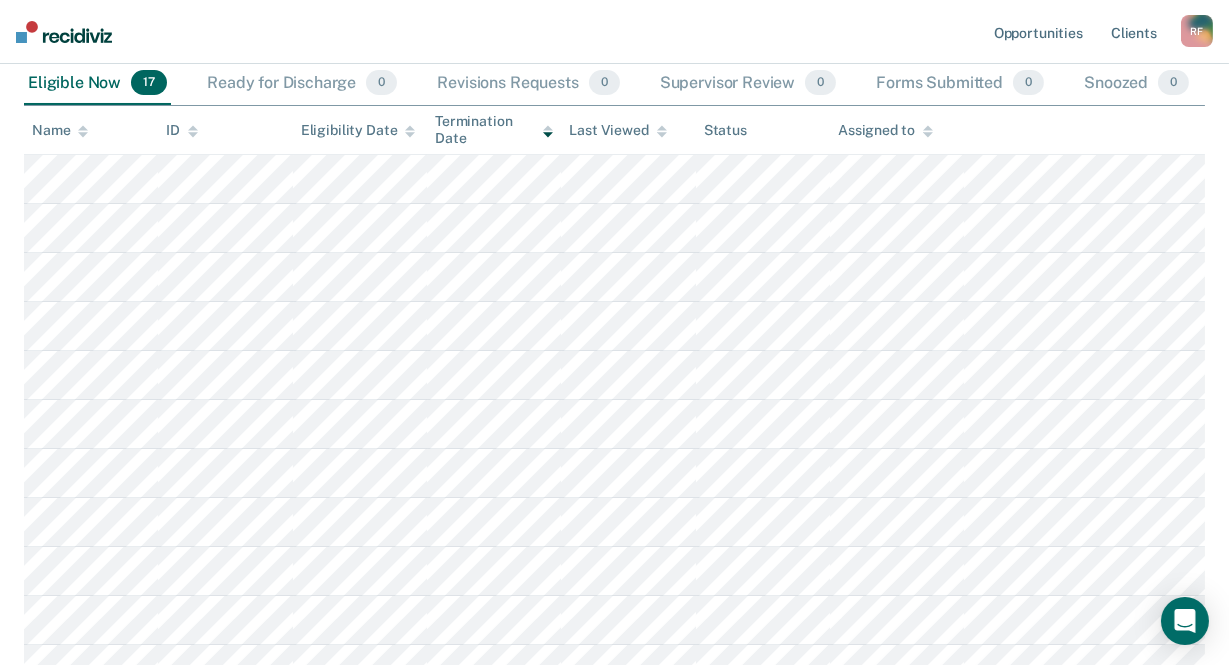 scroll, scrollTop: 200, scrollLeft: 0, axis: vertical 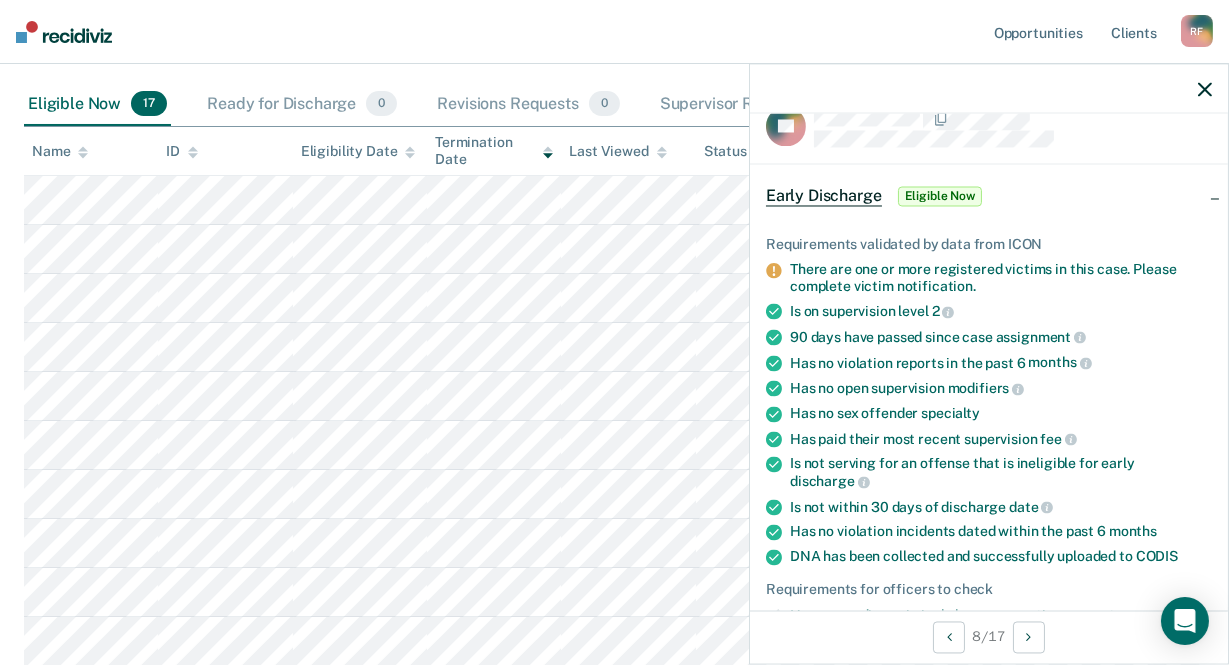 click at bounding box center [989, 89] 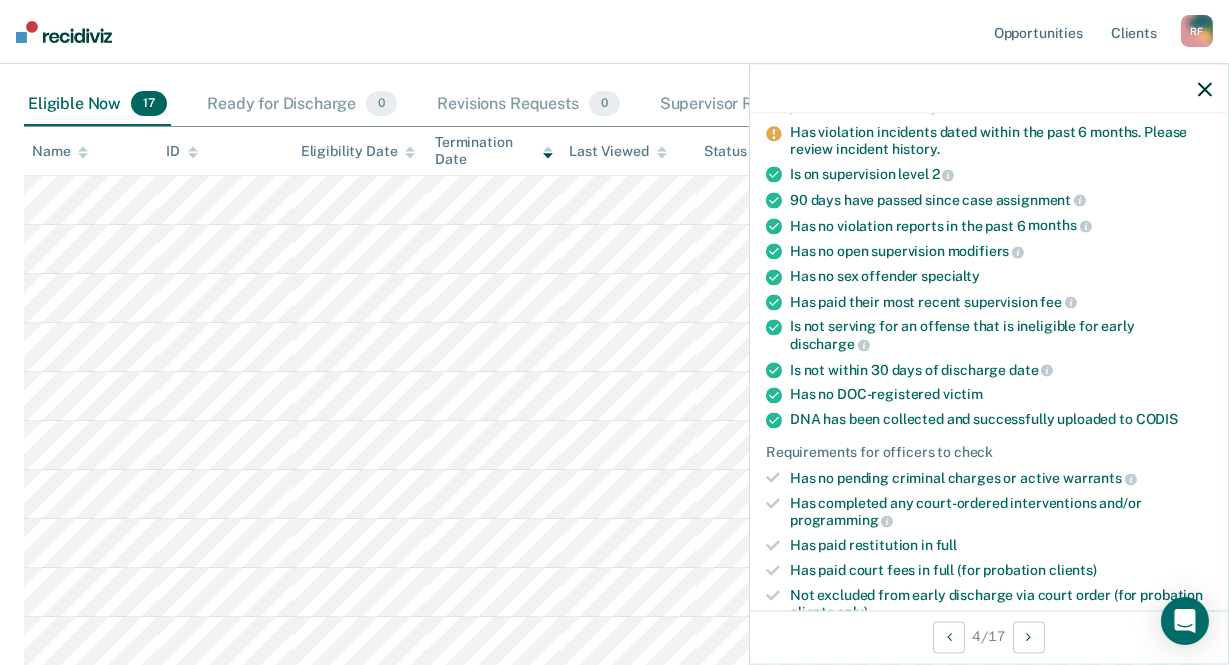 scroll, scrollTop: 0, scrollLeft: 0, axis: both 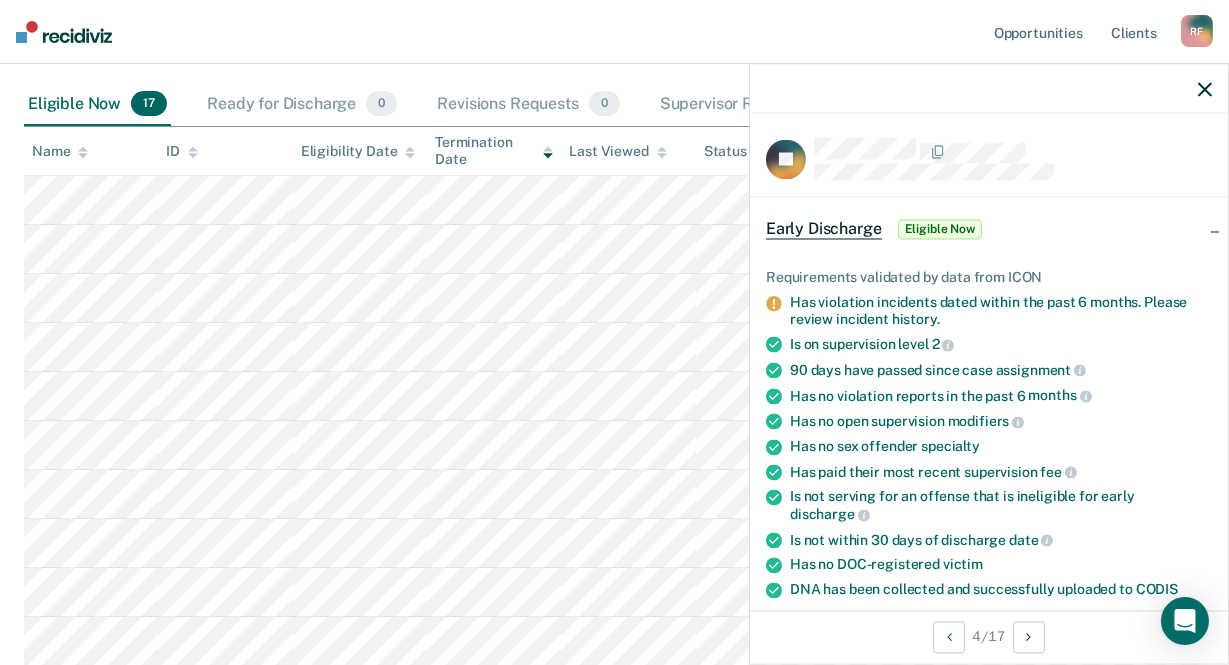 click at bounding box center [1205, 89] 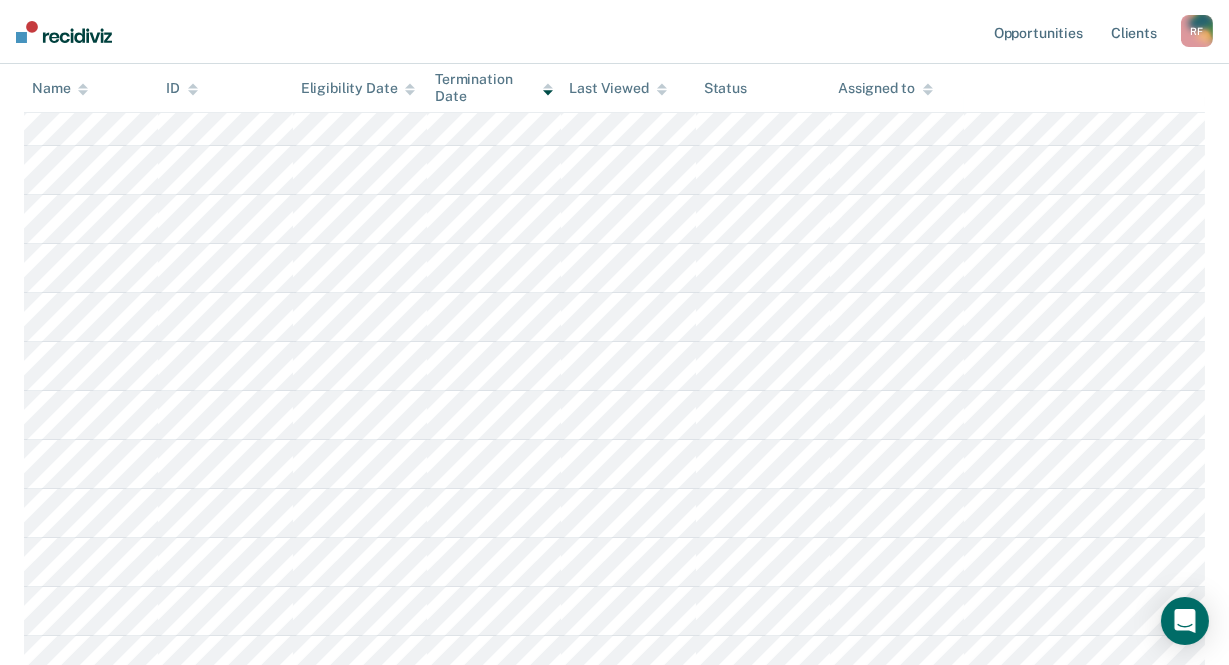 scroll, scrollTop: 300, scrollLeft: 0, axis: vertical 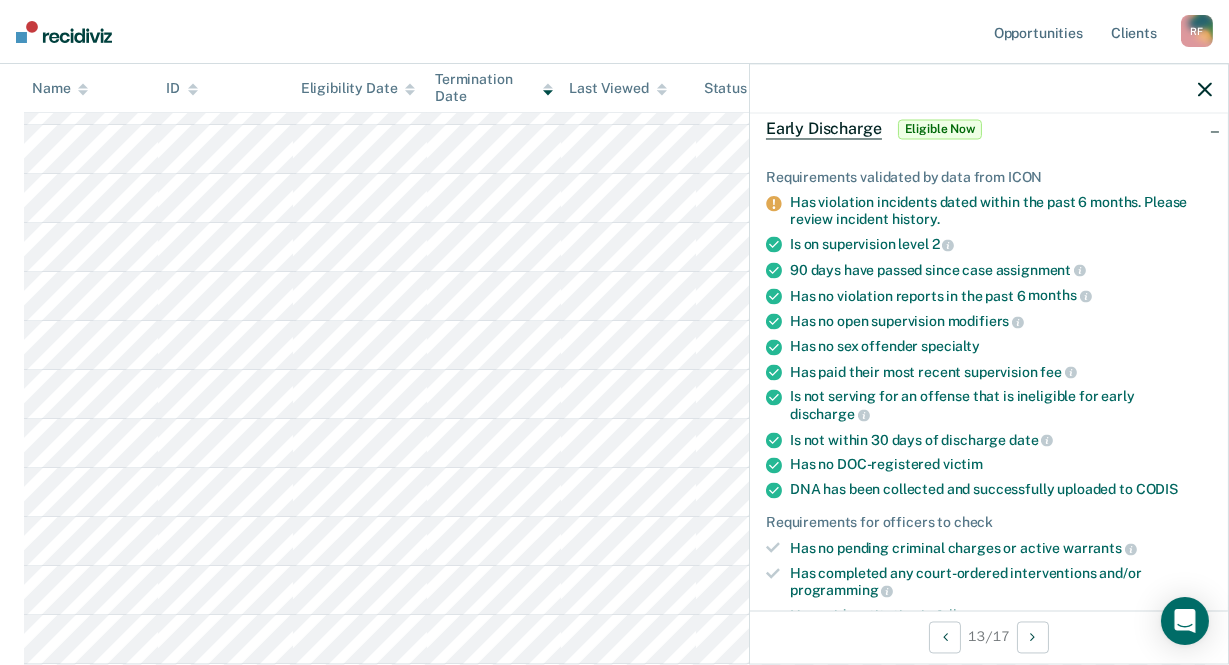 click at bounding box center [989, 89] 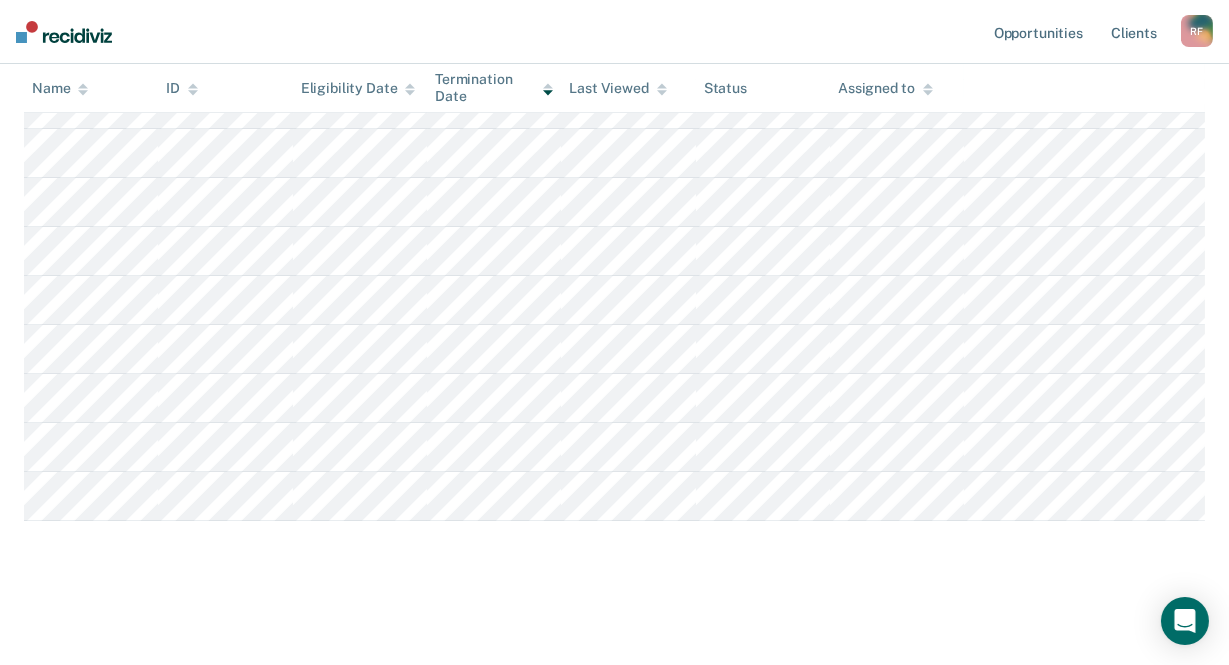 scroll, scrollTop: 697, scrollLeft: 0, axis: vertical 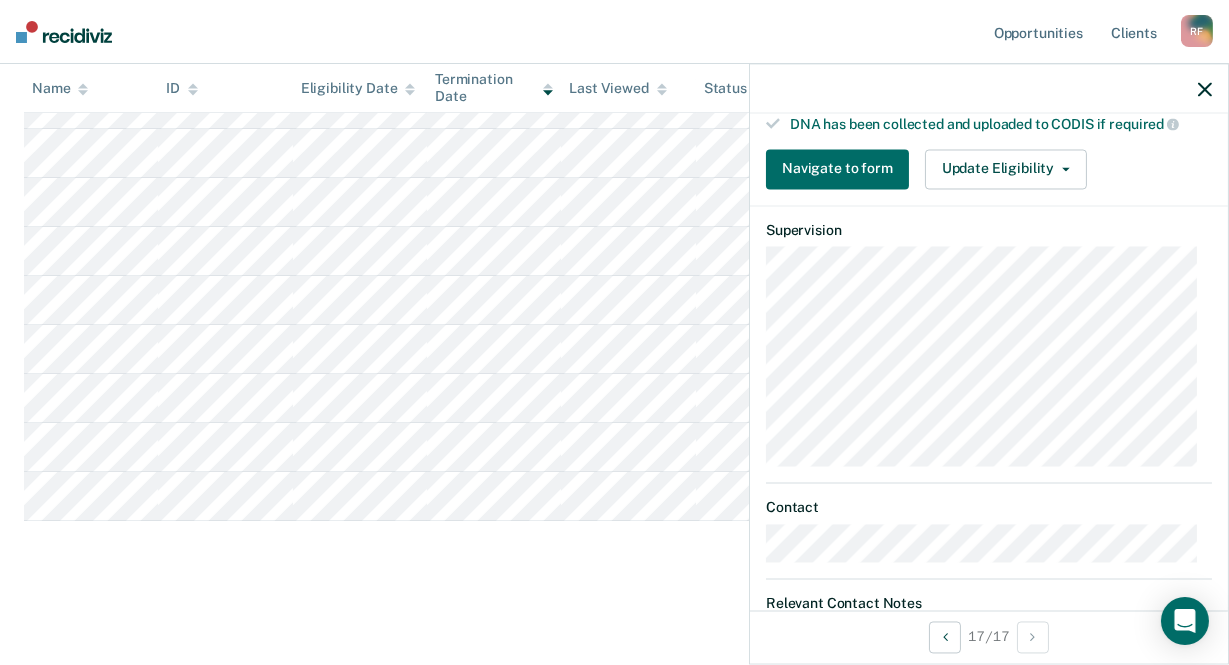 click at bounding box center [1205, 89] 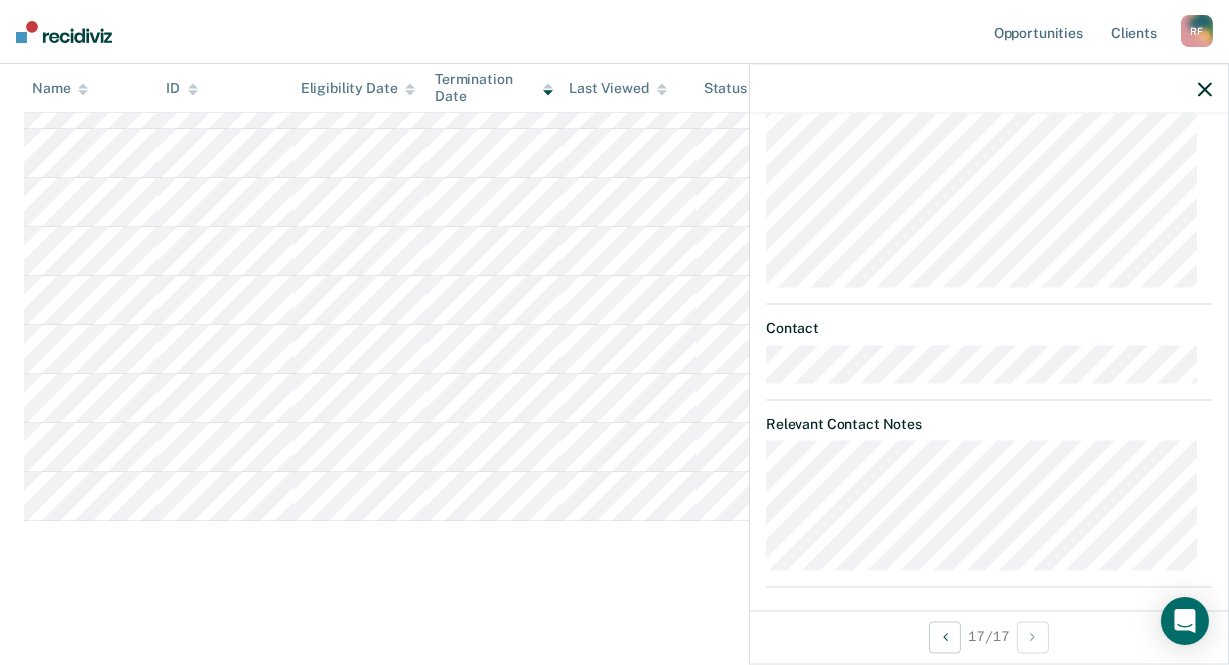 scroll, scrollTop: 889, scrollLeft: 0, axis: vertical 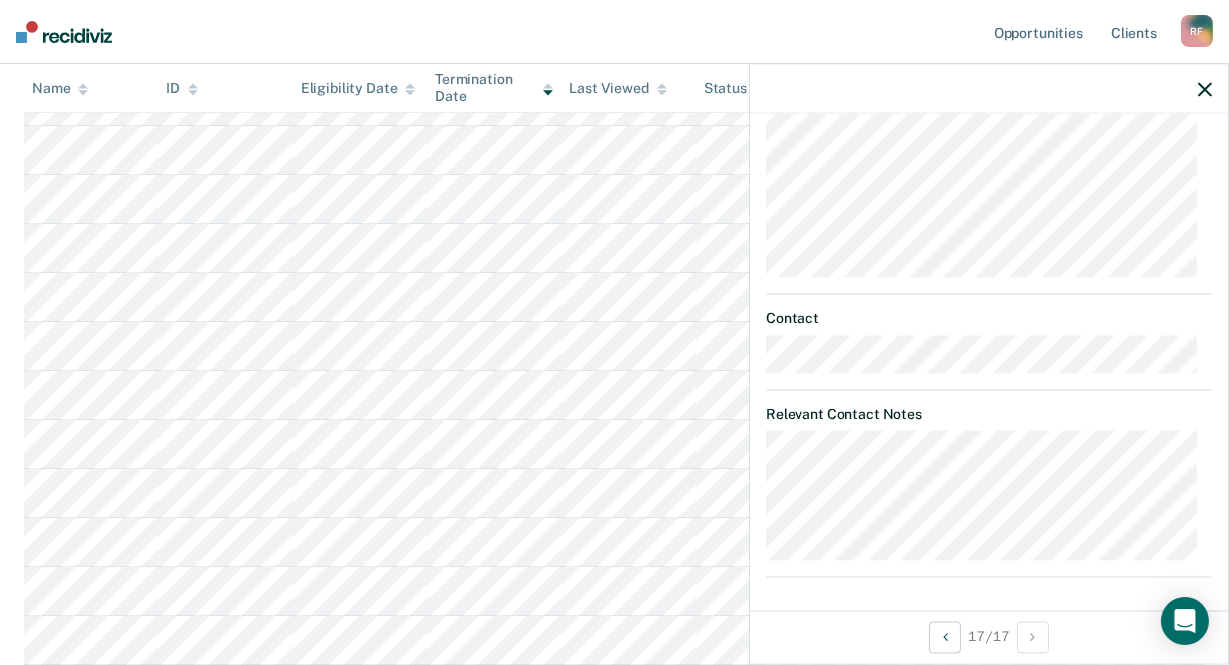 click at bounding box center (1205, 89) 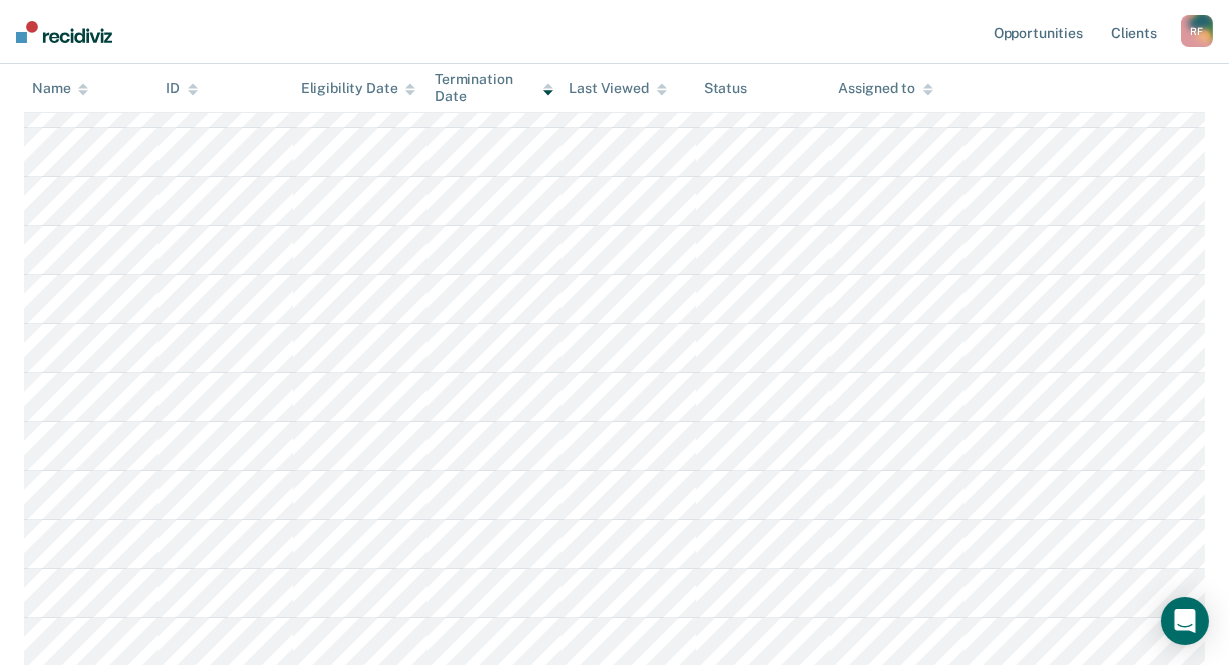 scroll, scrollTop: 197, scrollLeft: 0, axis: vertical 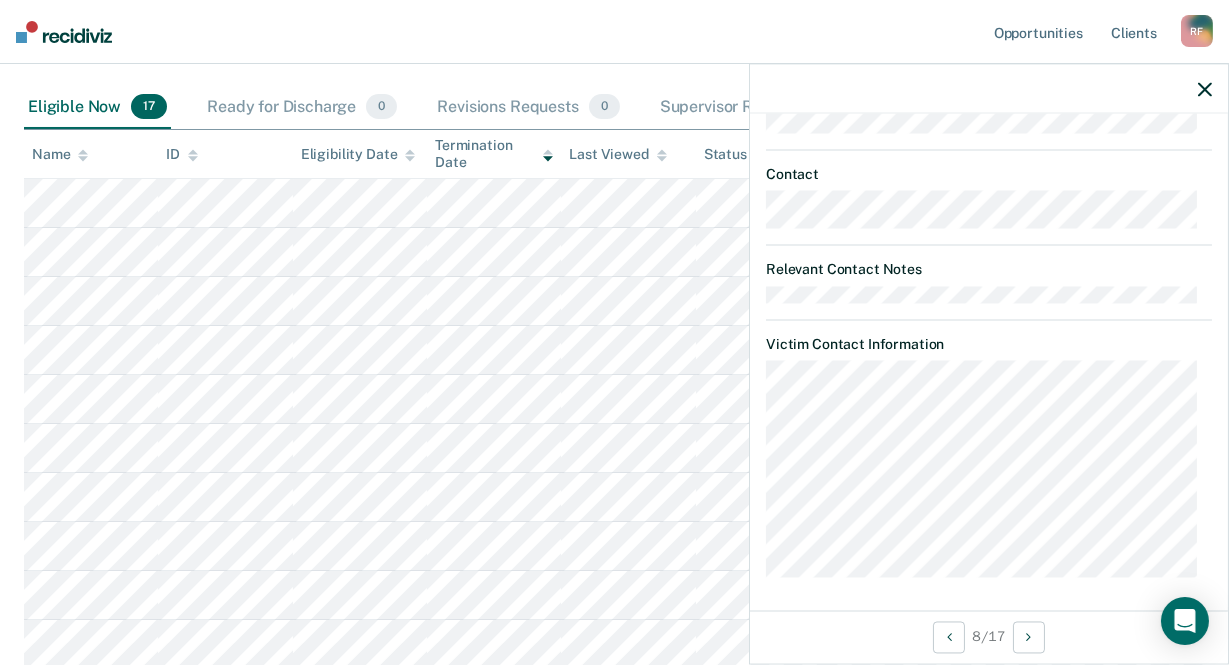 click at bounding box center (1205, 89) 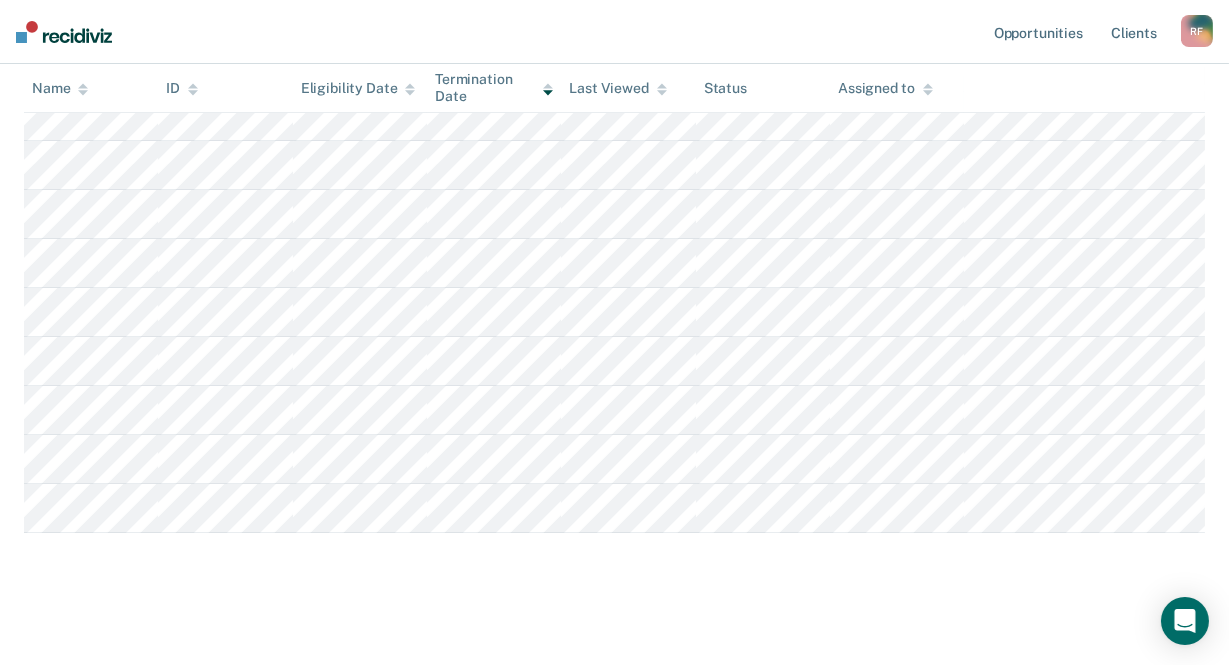 scroll, scrollTop: 697, scrollLeft: 0, axis: vertical 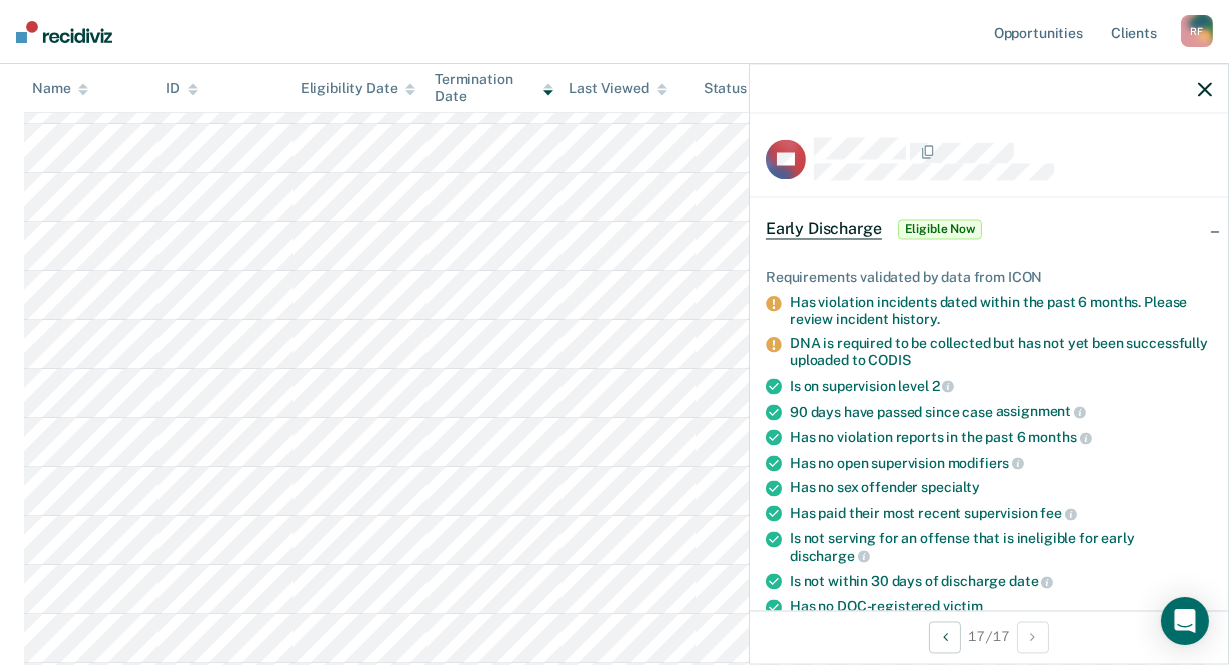 click at bounding box center (1205, 89) 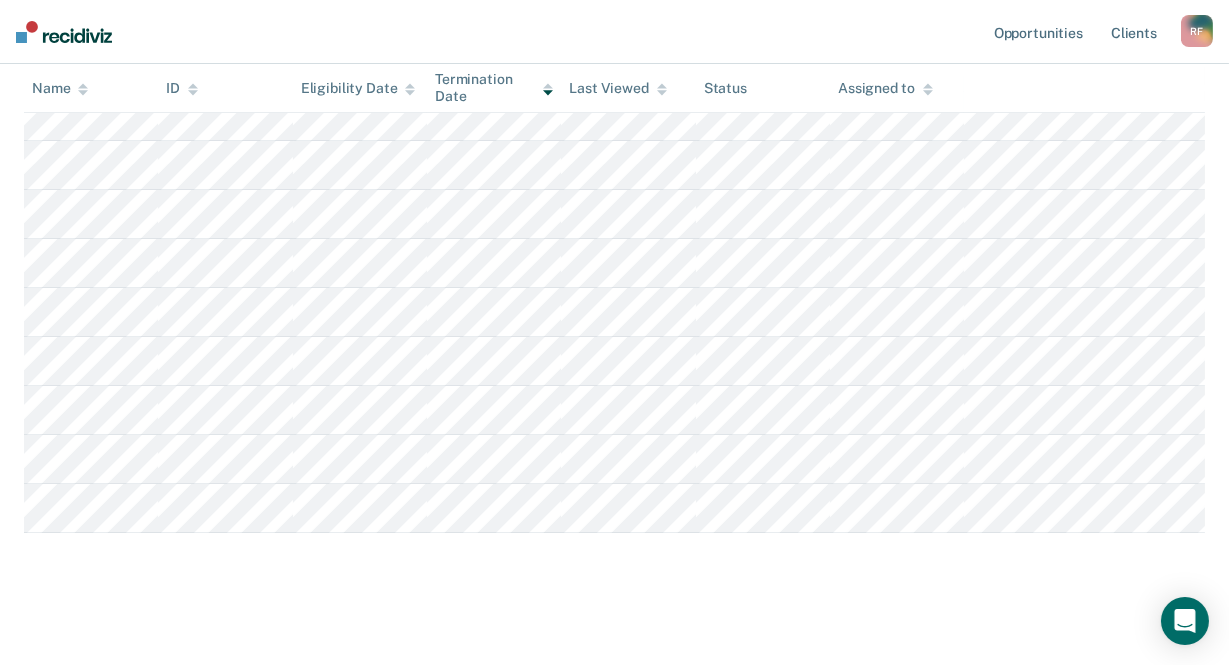 scroll, scrollTop: 697, scrollLeft: 0, axis: vertical 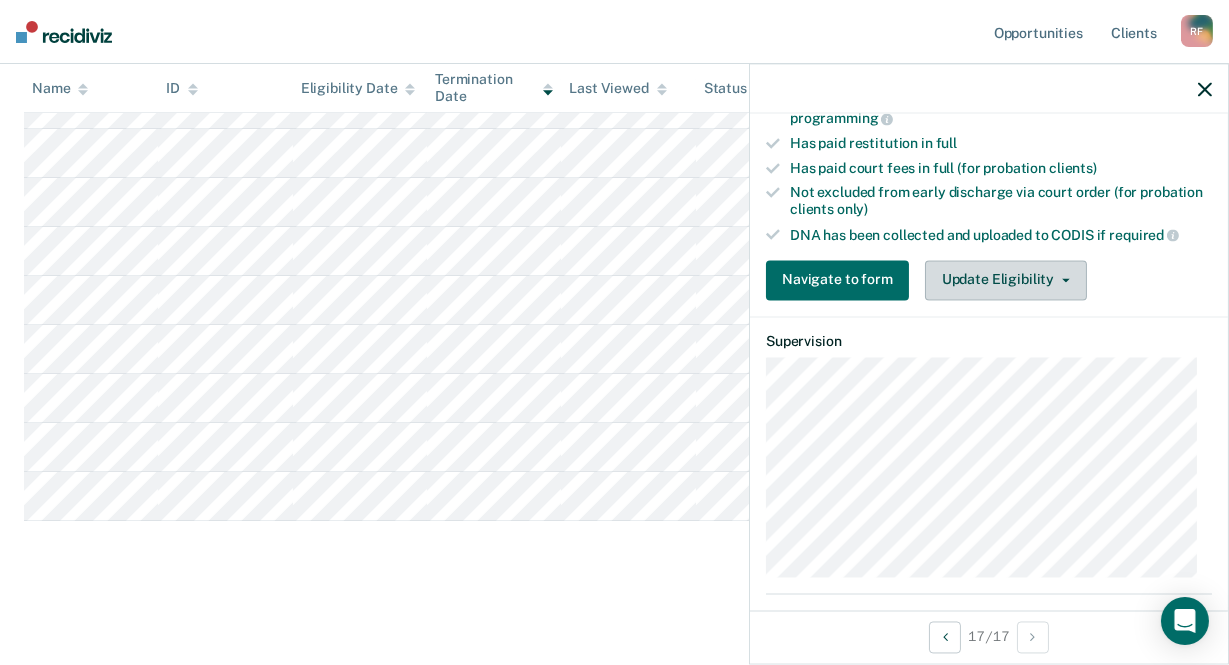 click on "Update Eligibility" at bounding box center (1006, 280) 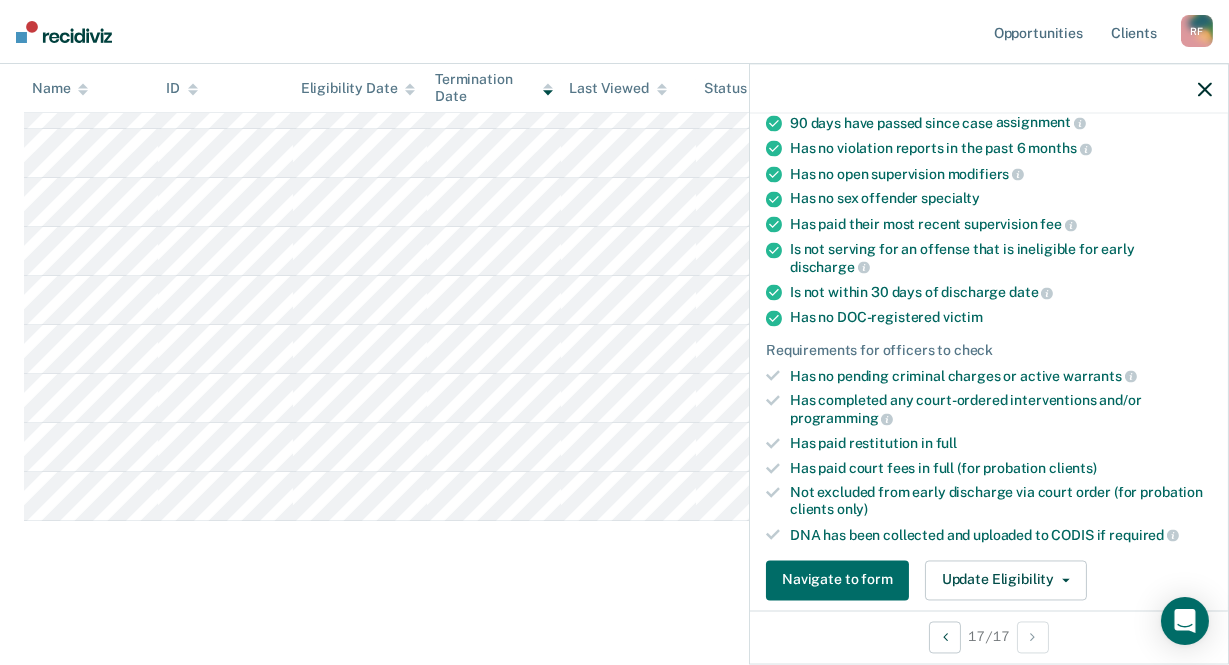 scroll, scrollTop: 0, scrollLeft: 0, axis: both 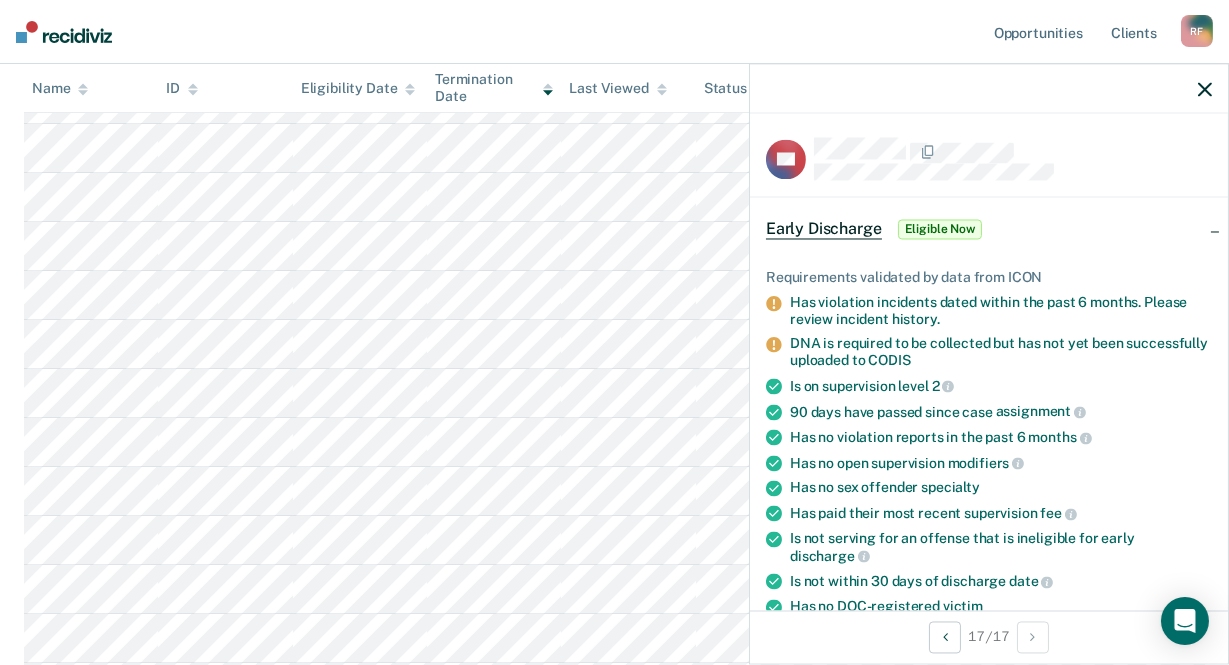 click at bounding box center [1205, 89] 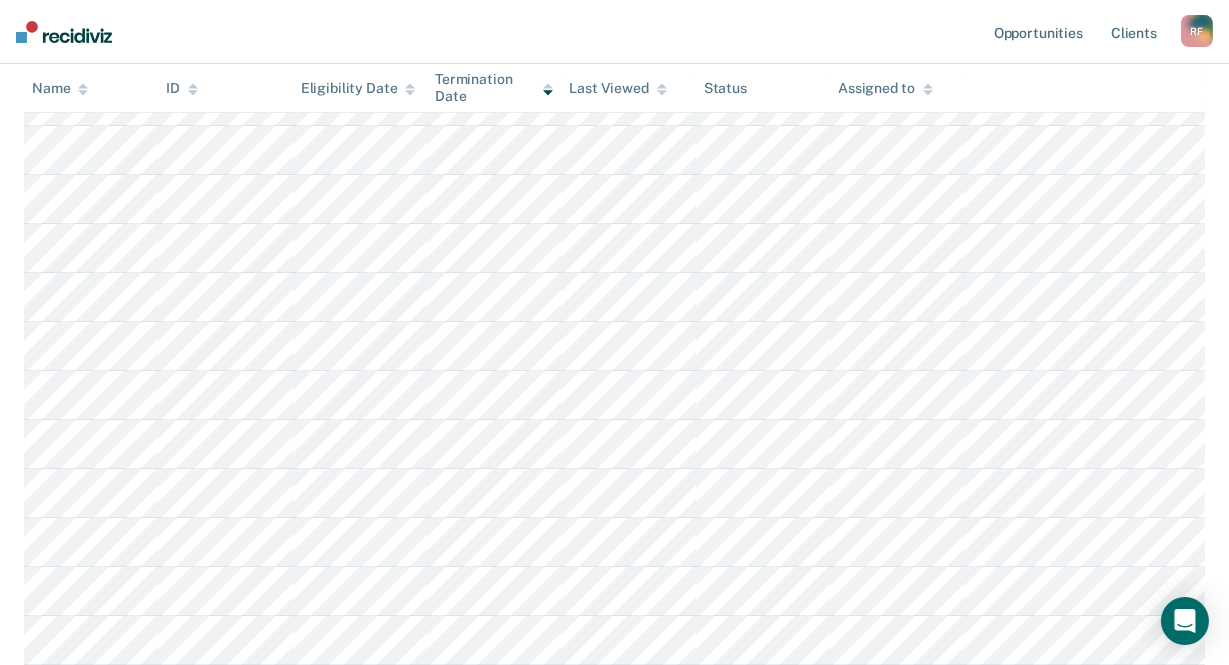 scroll, scrollTop: 697, scrollLeft: 0, axis: vertical 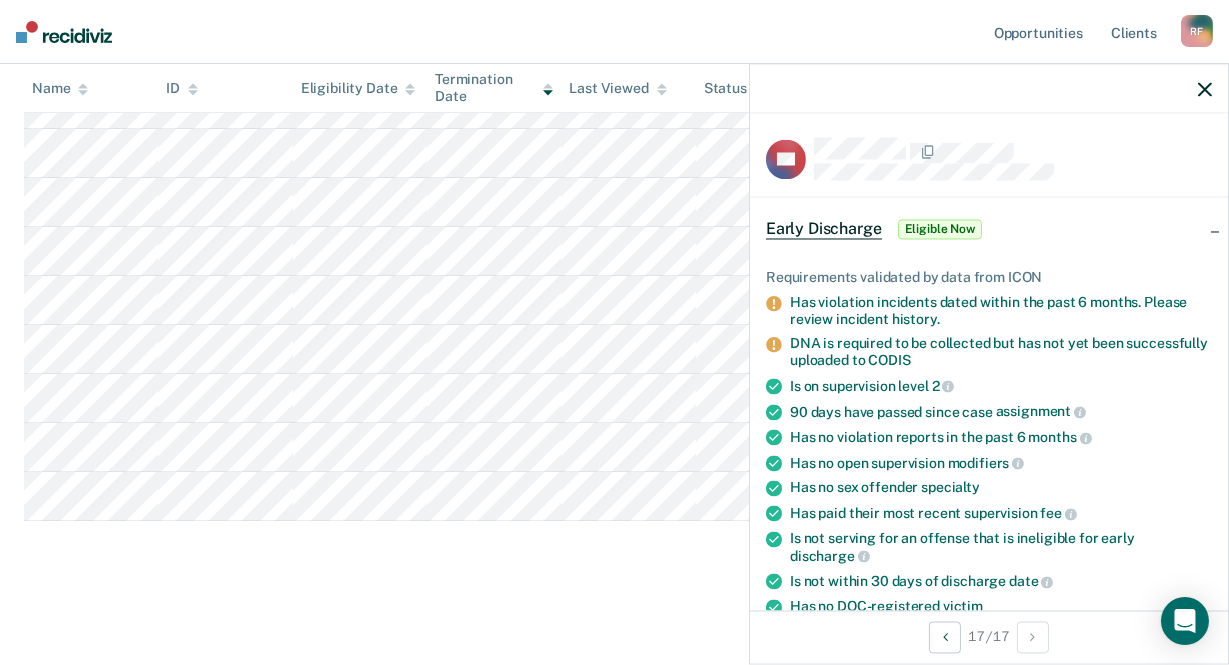 click at bounding box center (1205, 89) 